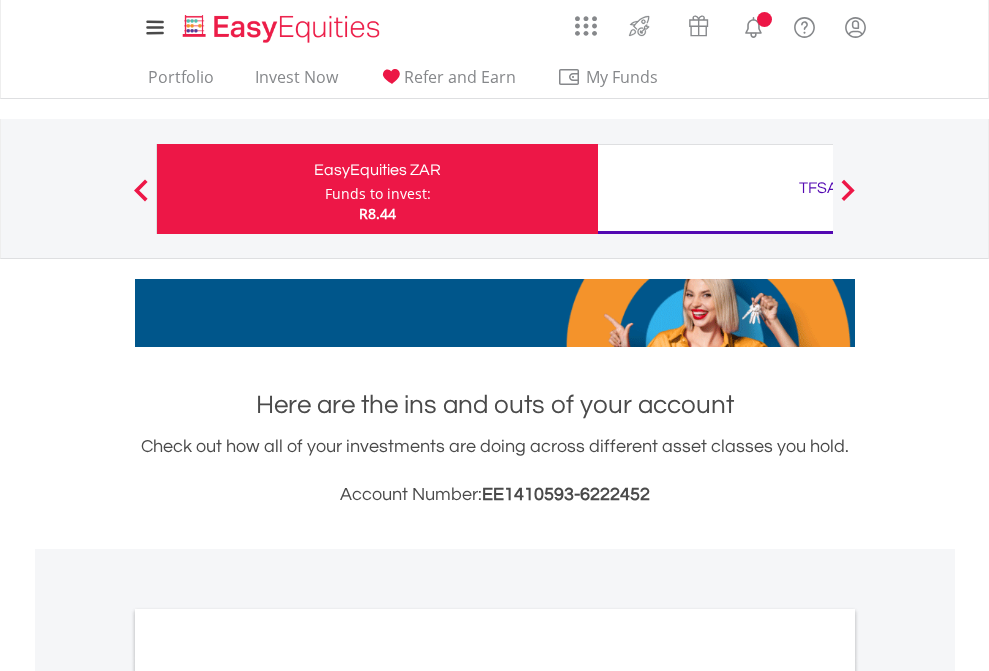 scroll, scrollTop: 0, scrollLeft: 0, axis: both 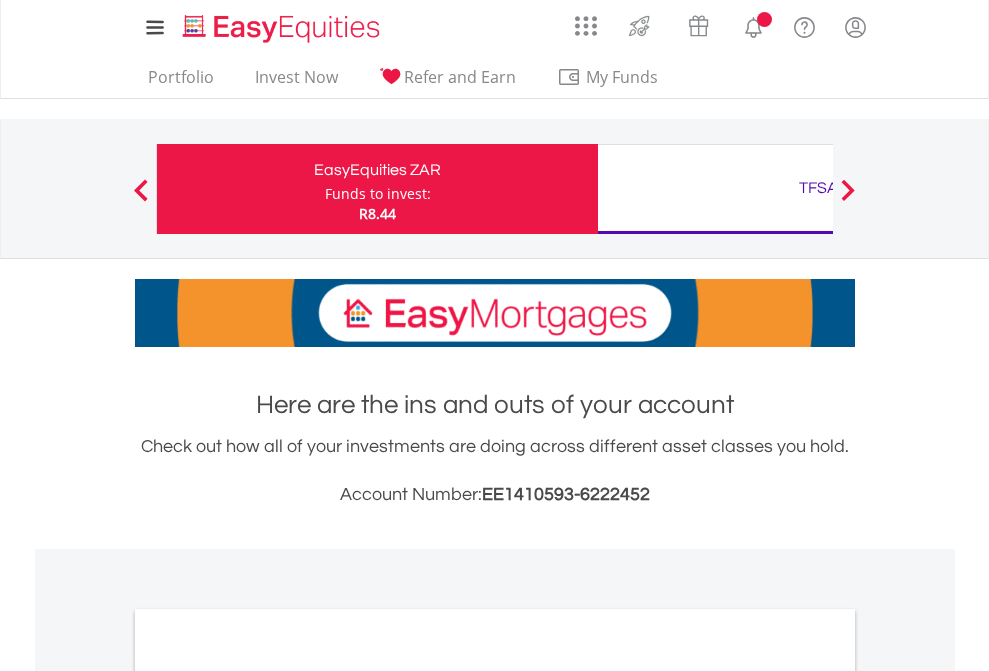 click on "Funds to invest:" at bounding box center [378, 194] 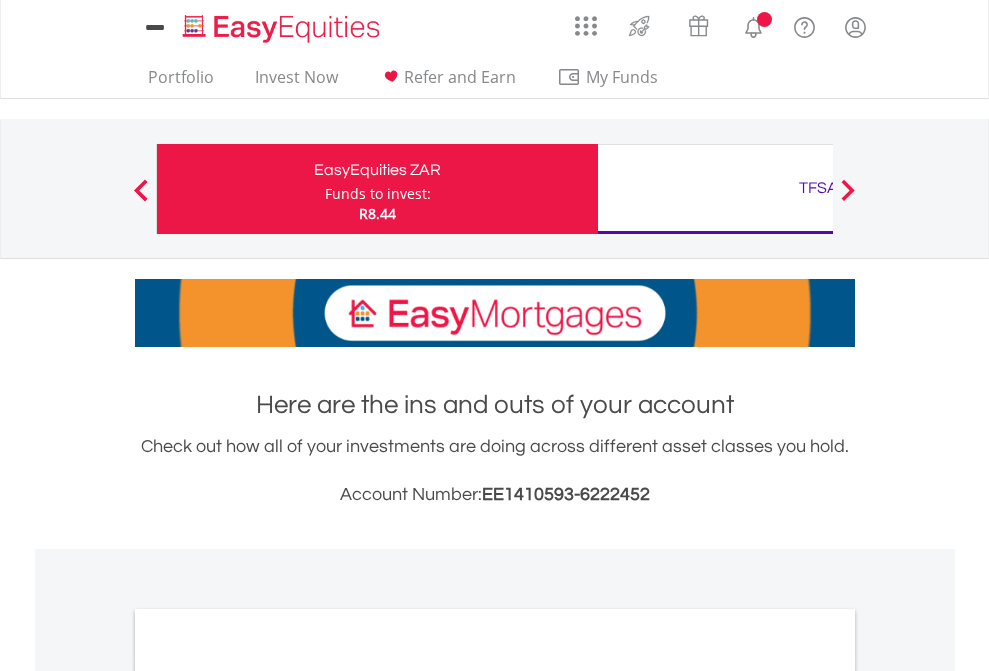 scroll, scrollTop: 0, scrollLeft: 0, axis: both 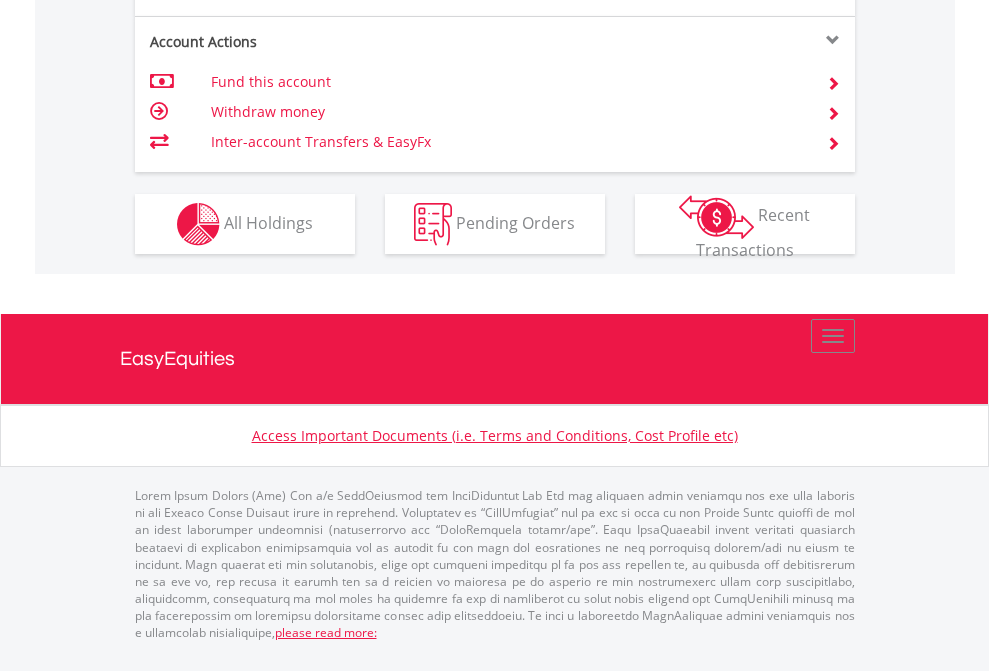 click on "Investment types" at bounding box center (706, -337) 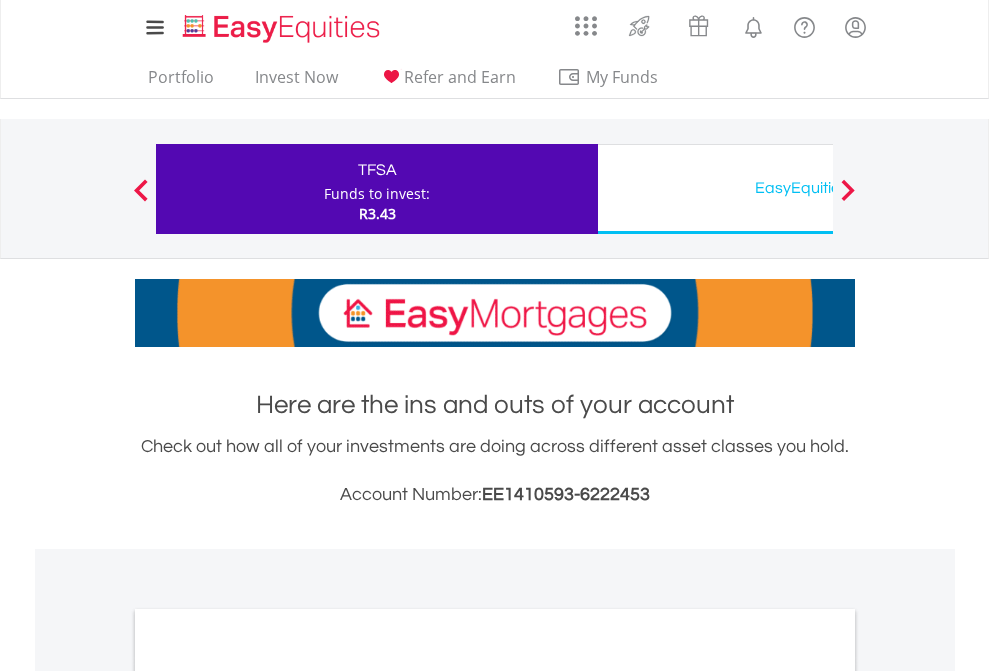 scroll, scrollTop: 0, scrollLeft: 0, axis: both 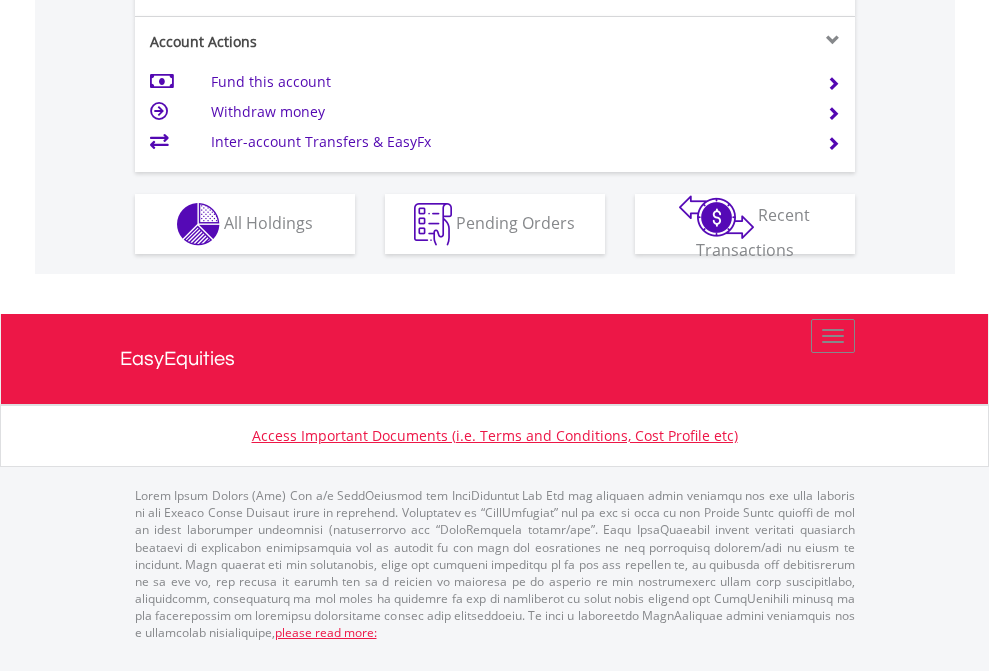 click on "Investment types" at bounding box center (706, -337) 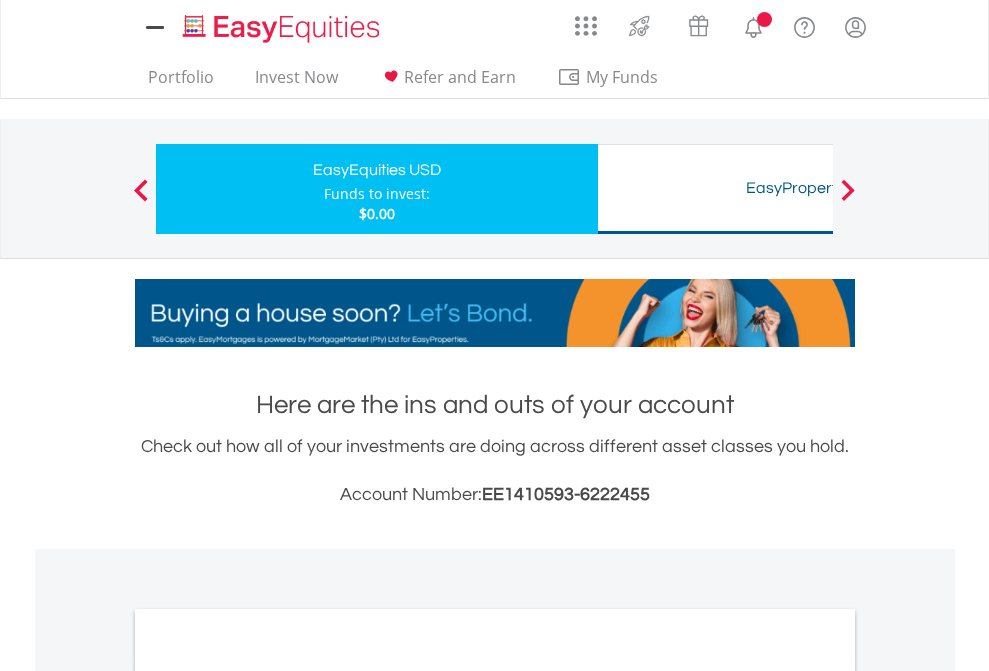 scroll, scrollTop: 0, scrollLeft: 0, axis: both 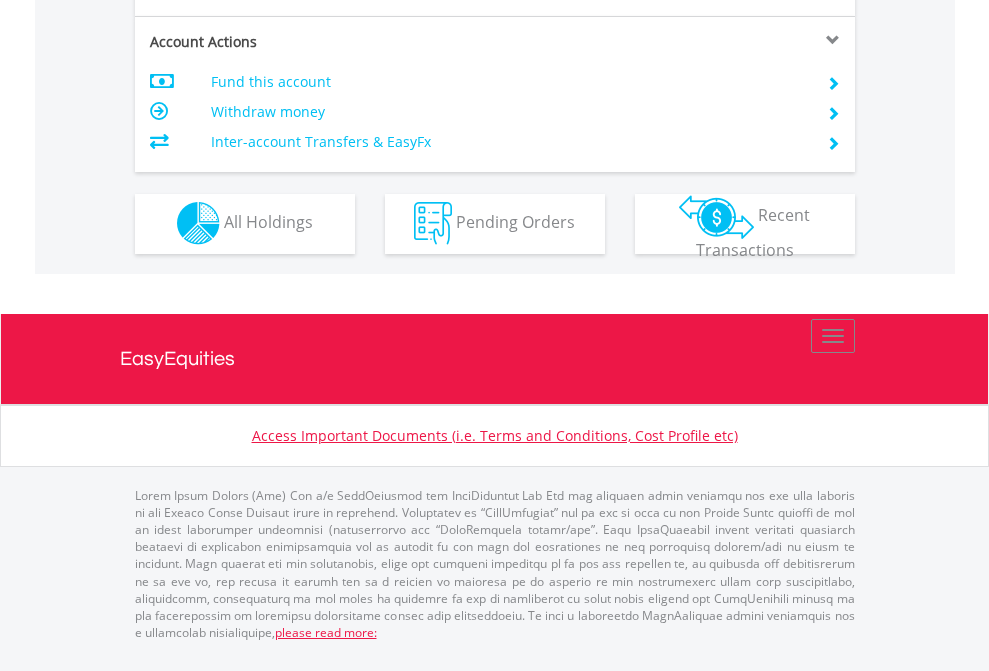 click on "Investment types" at bounding box center (706, -353) 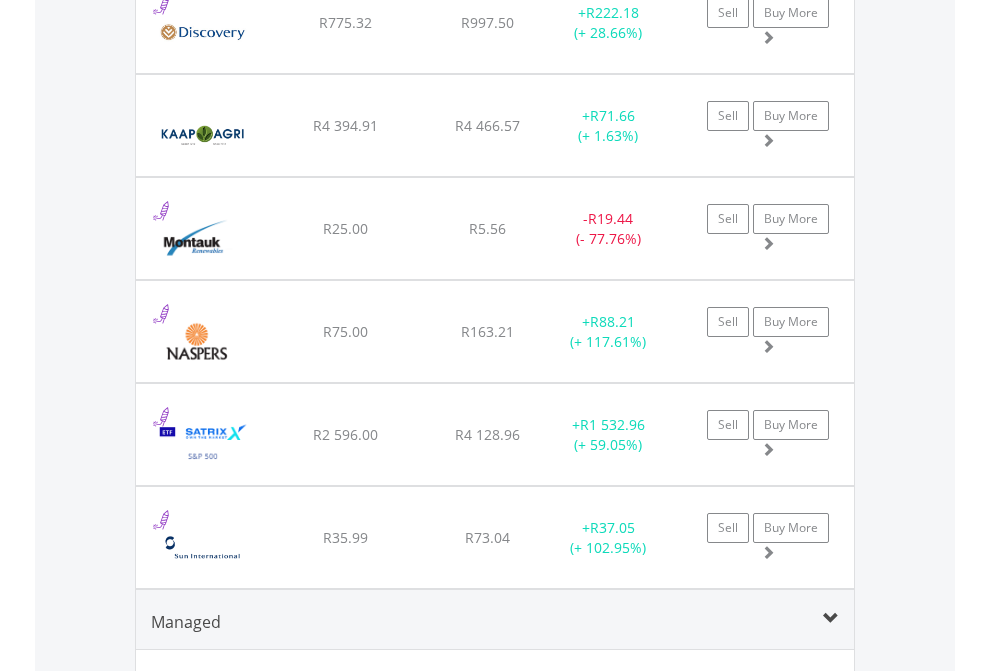 click on "TFSA" at bounding box center [818, -1745] 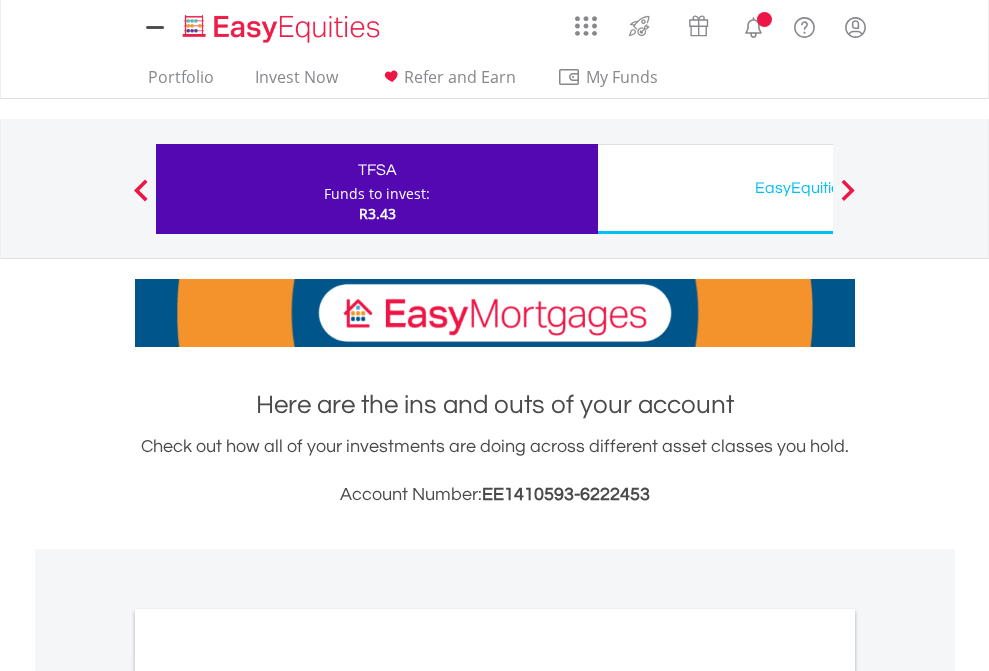 scroll, scrollTop: 0, scrollLeft: 0, axis: both 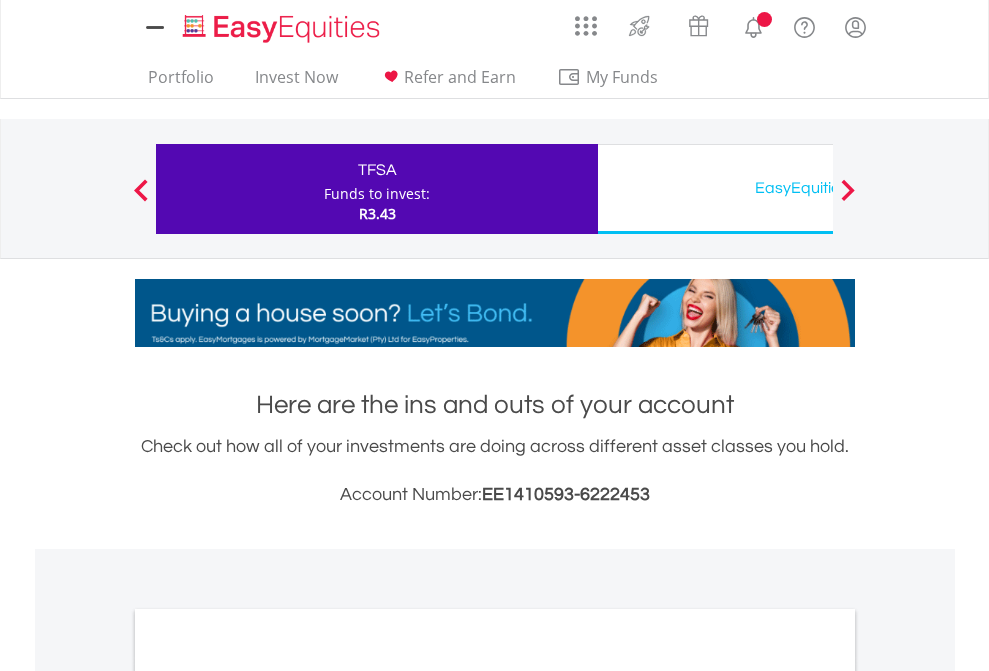 click on "All Holdings" at bounding box center [268, 1096] 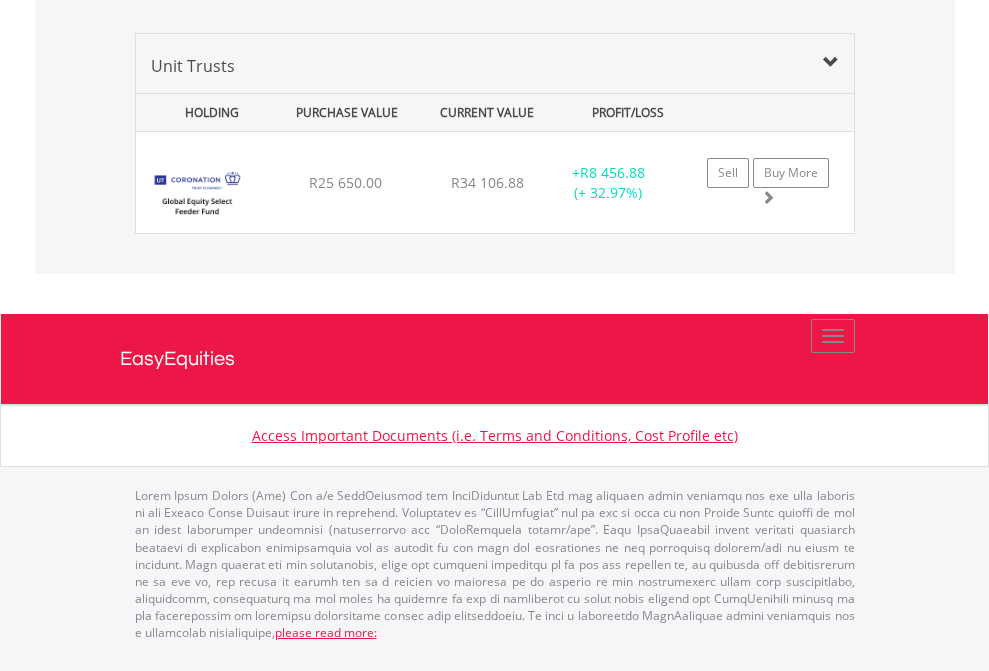 scroll, scrollTop: 1933, scrollLeft: 0, axis: vertical 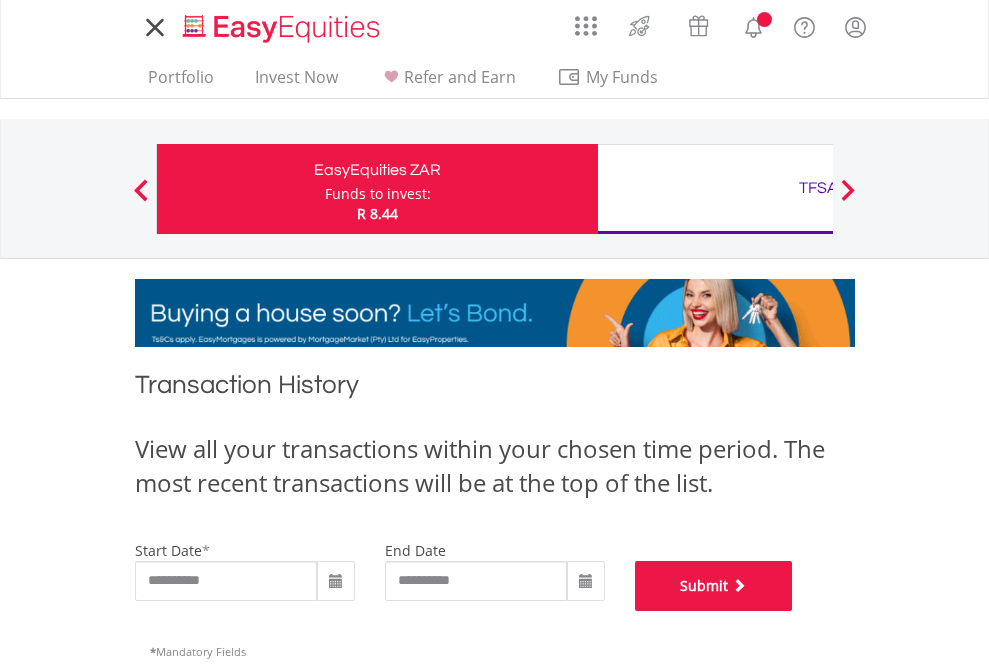 click on "Submit" at bounding box center (714, 586) 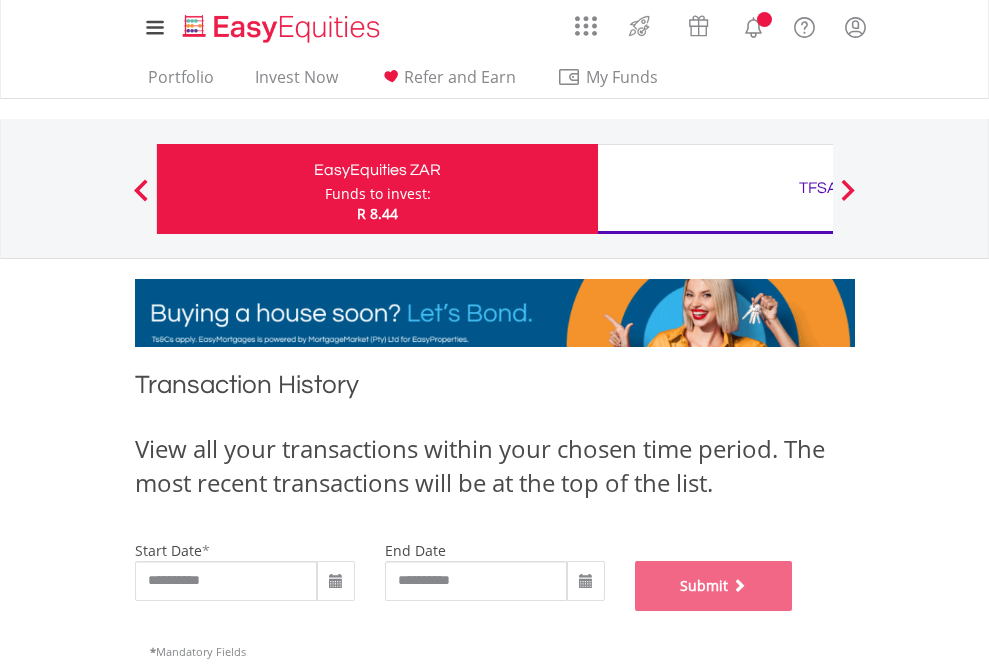 scroll, scrollTop: 811, scrollLeft: 0, axis: vertical 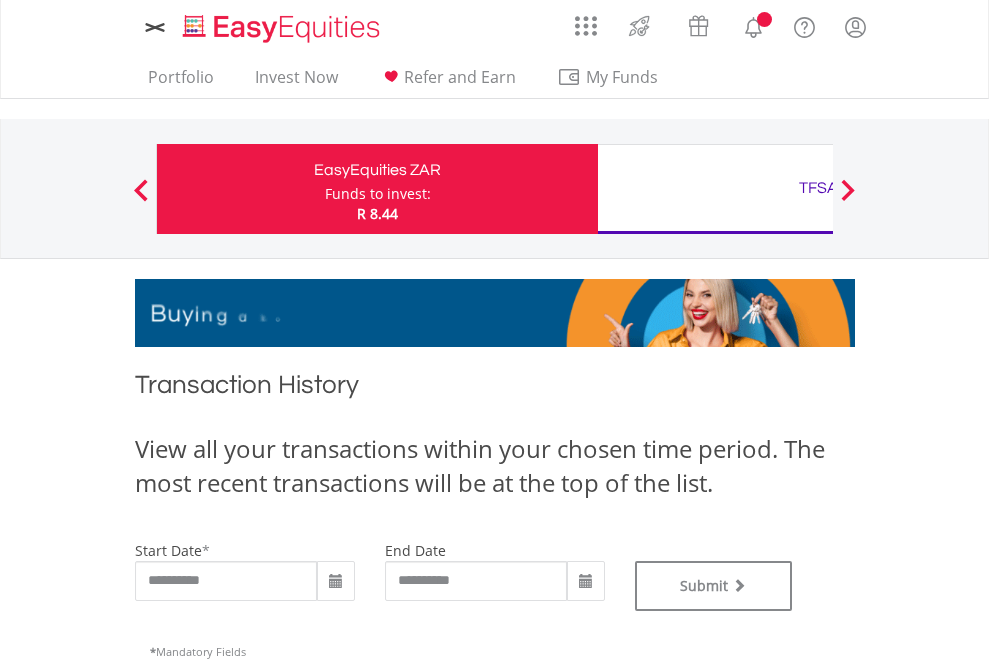 click on "TFSA" at bounding box center [818, 188] 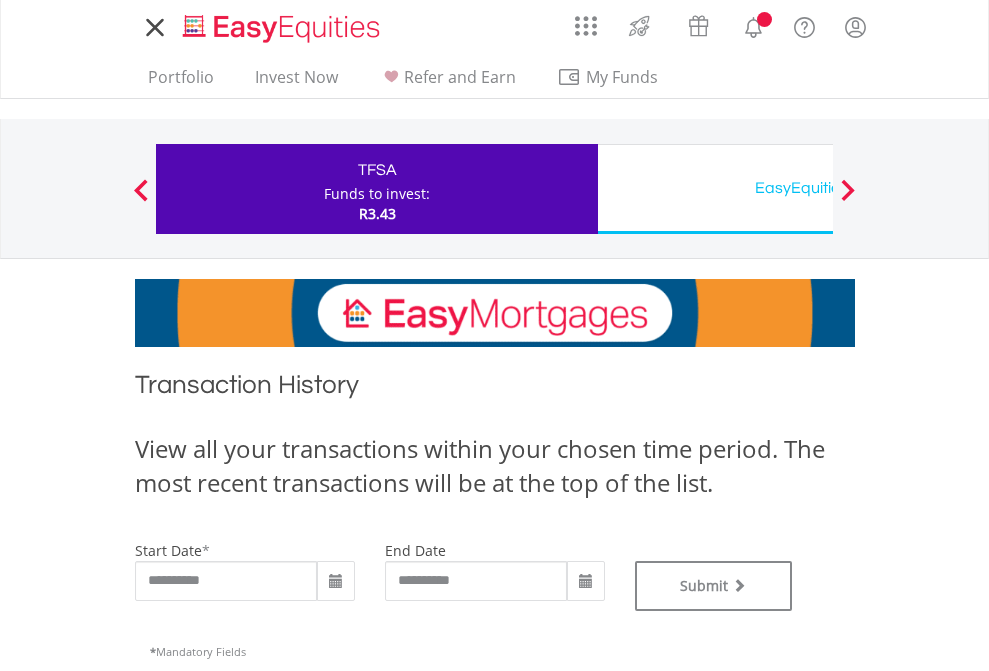 scroll, scrollTop: 0, scrollLeft: 0, axis: both 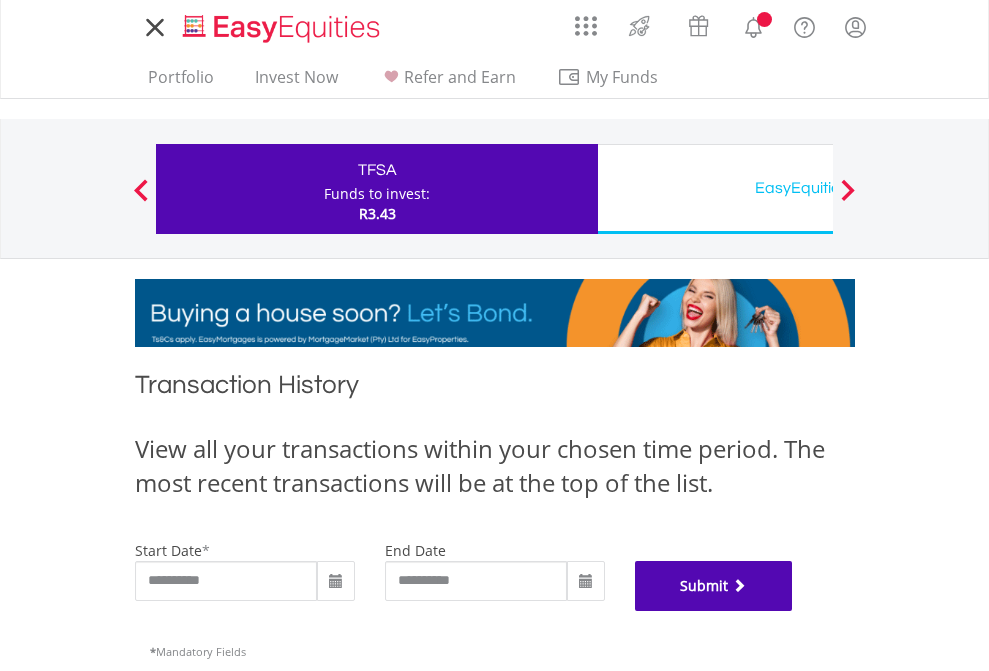 click on "Submit" at bounding box center [714, 586] 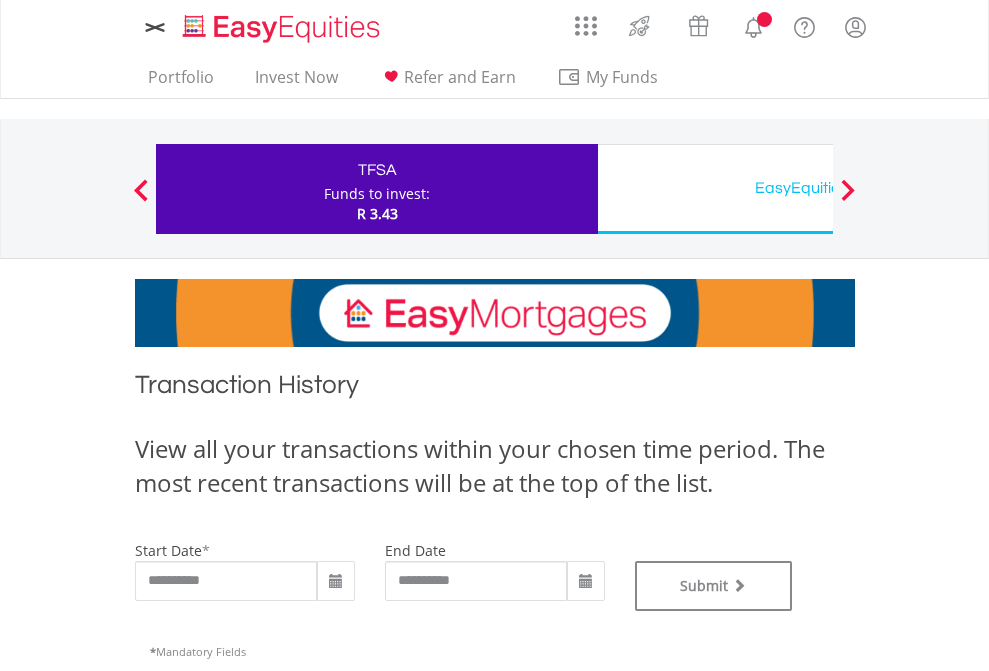 scroll, scrollTop: 0, scrollLeft: 0, axis: both 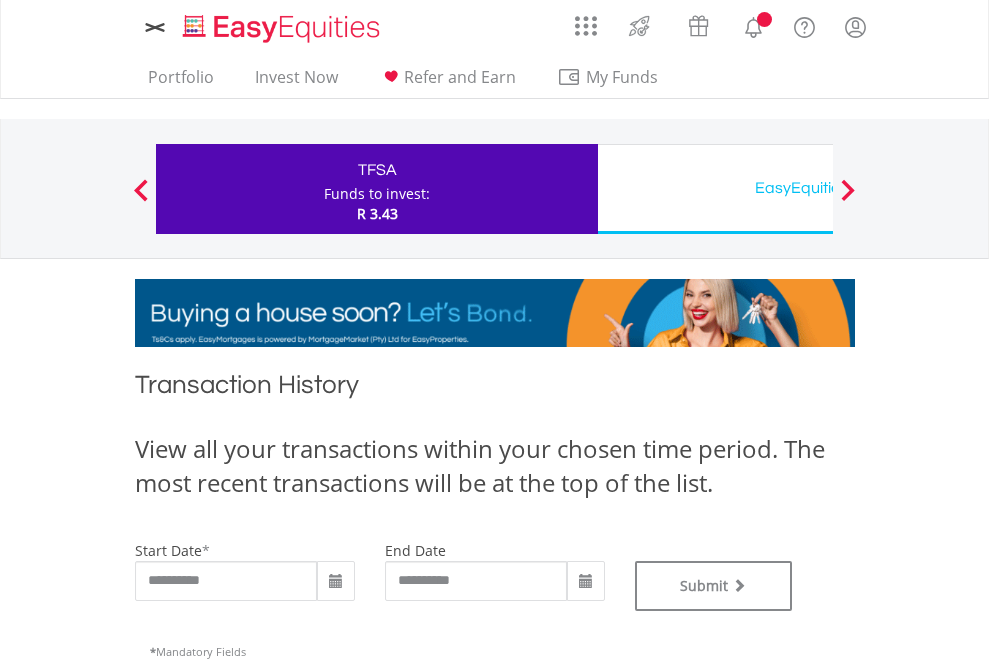 click on "EasyEquities USD" at bounding box center [818, 188] 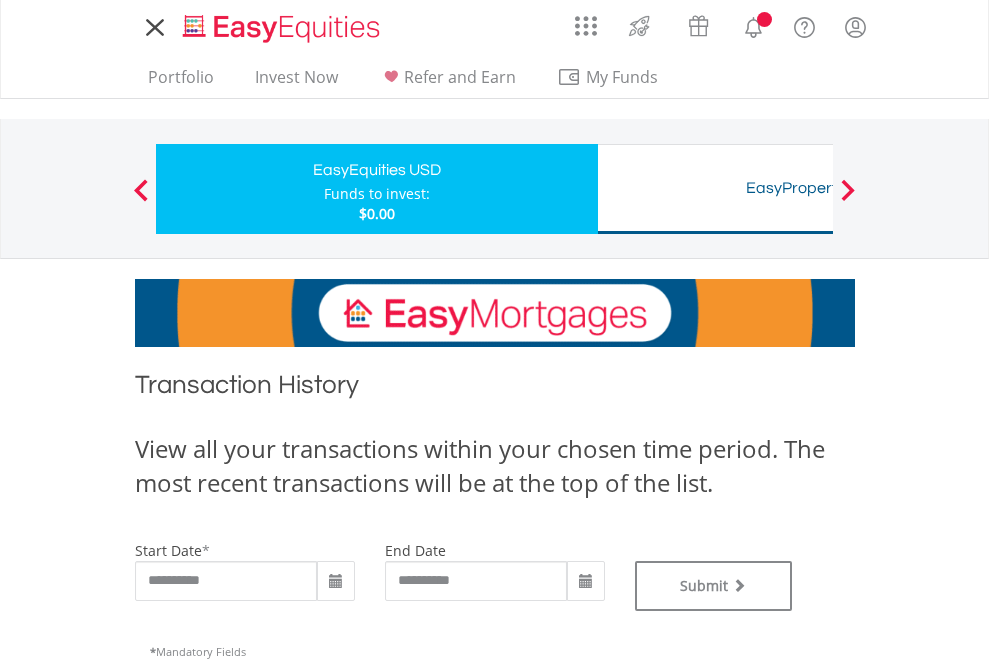 scroll, scrollTop: 0, scrollLeft: 0, axis: both 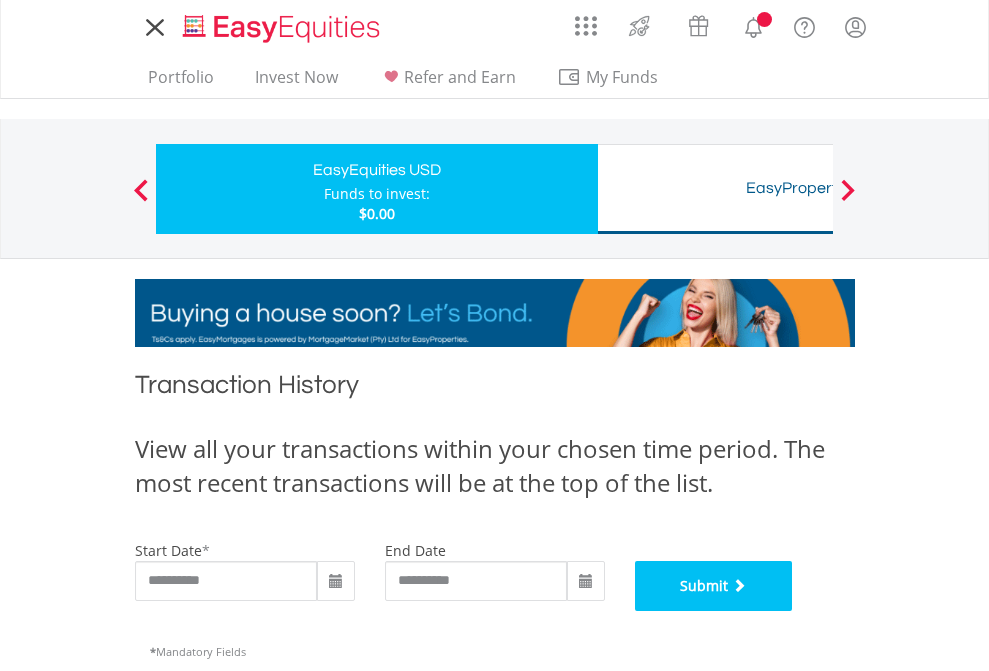 click on "Submit" at bounding box center (714, 586) 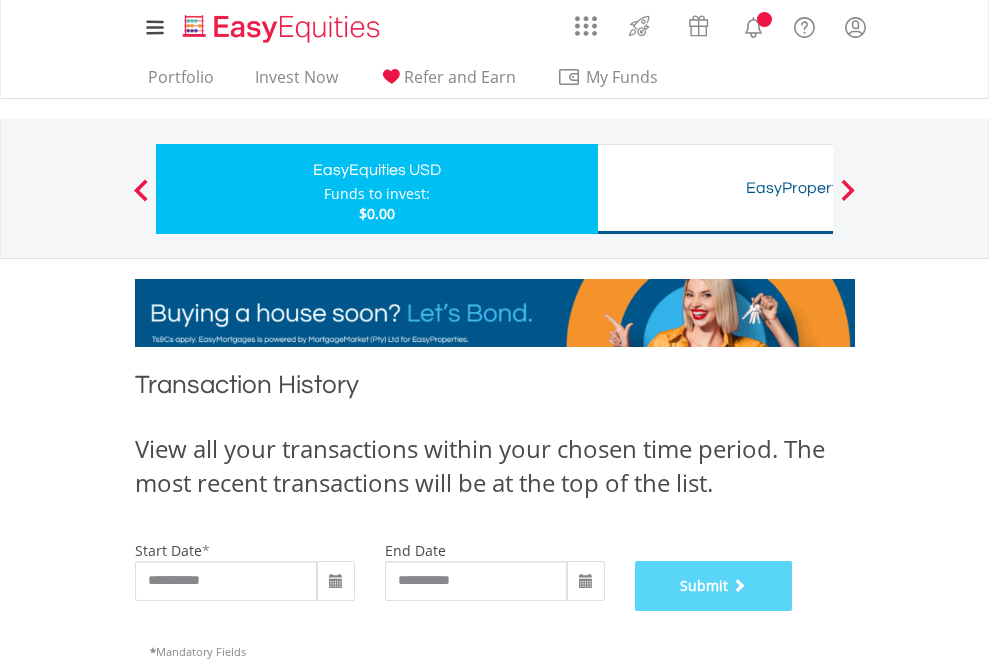 scroll, scrollTop: 811, scrollLeft: 0, axis: vertical 